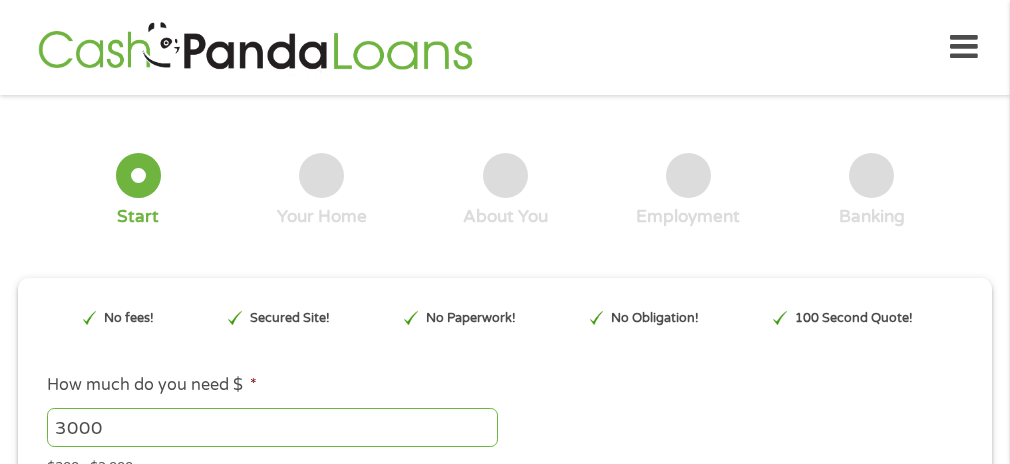 scroll, scrollTop: 0, scrollLeft: 0, axis: both 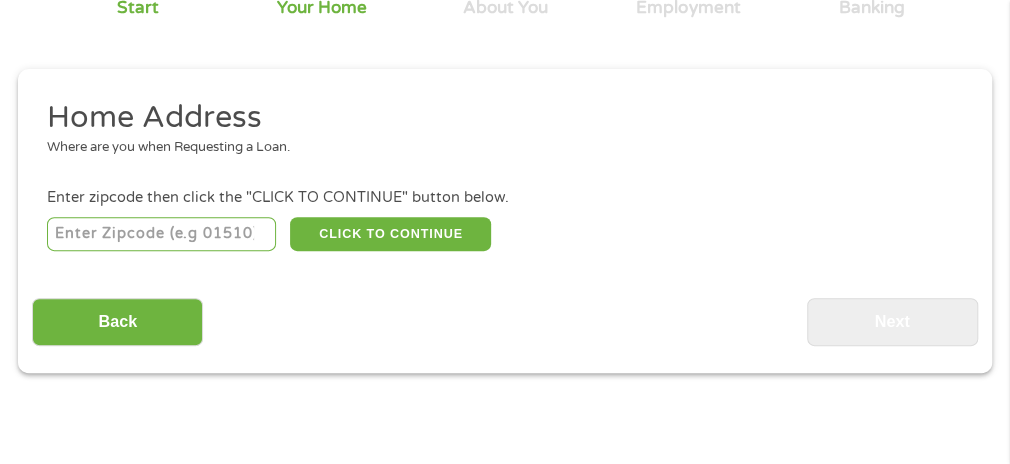 click at bounding box center (161, 234) 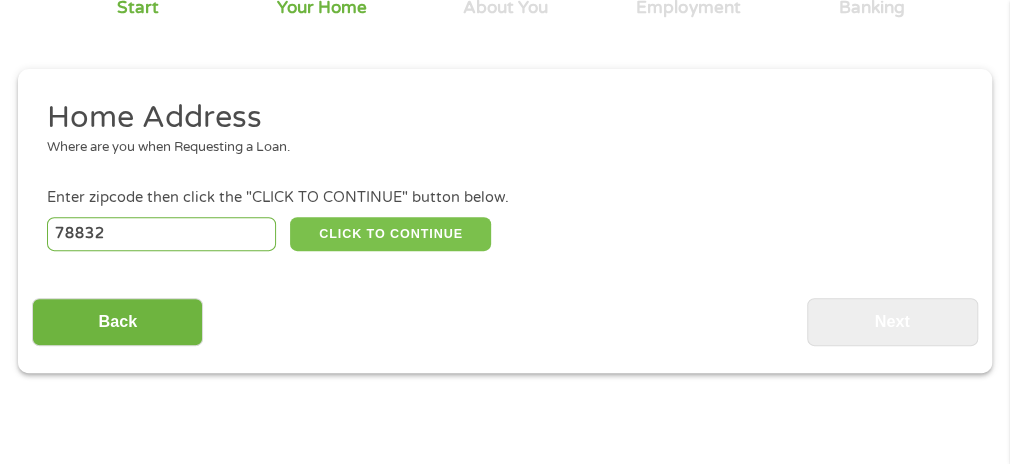 click on "CLICK TO CONTINUE" at bounding box center (390, 234) 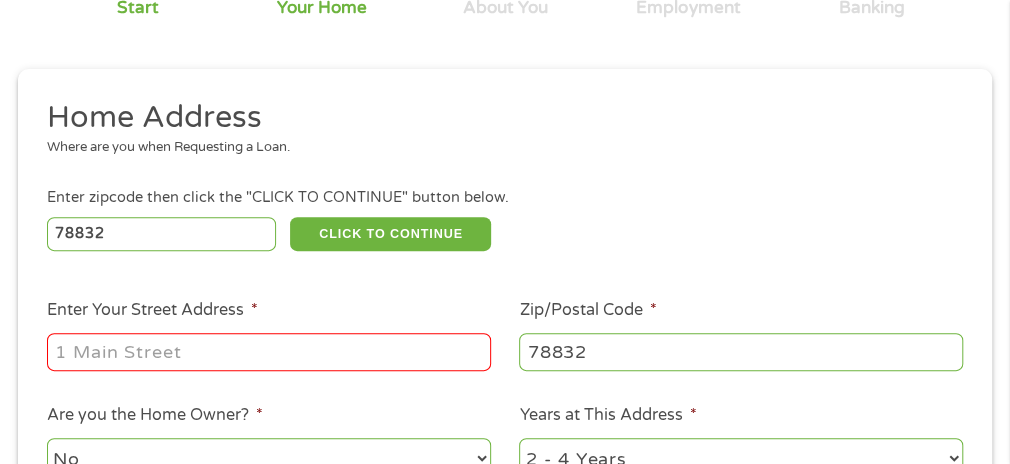 click on "Enter Your Street Address *" at bounding box center (269, 352) 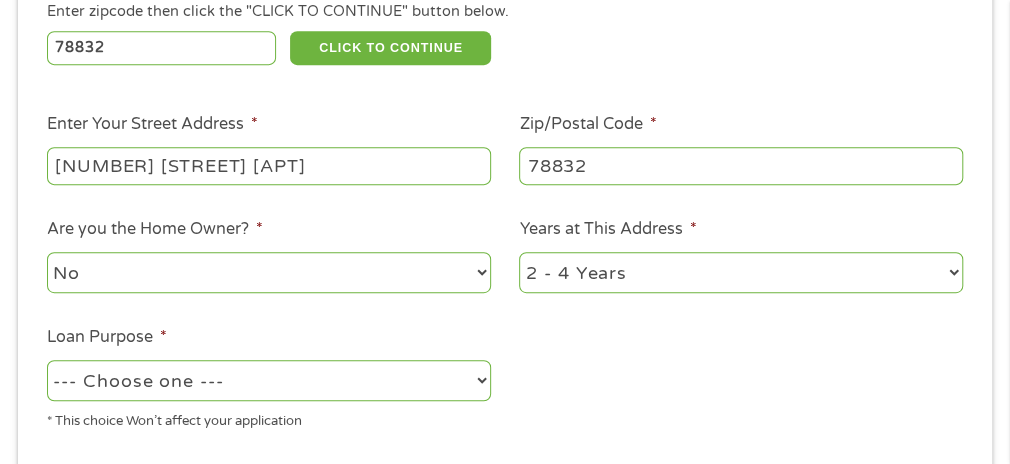 scroll, scrollTop: 409, scrollLeft: 0, axis: vertical 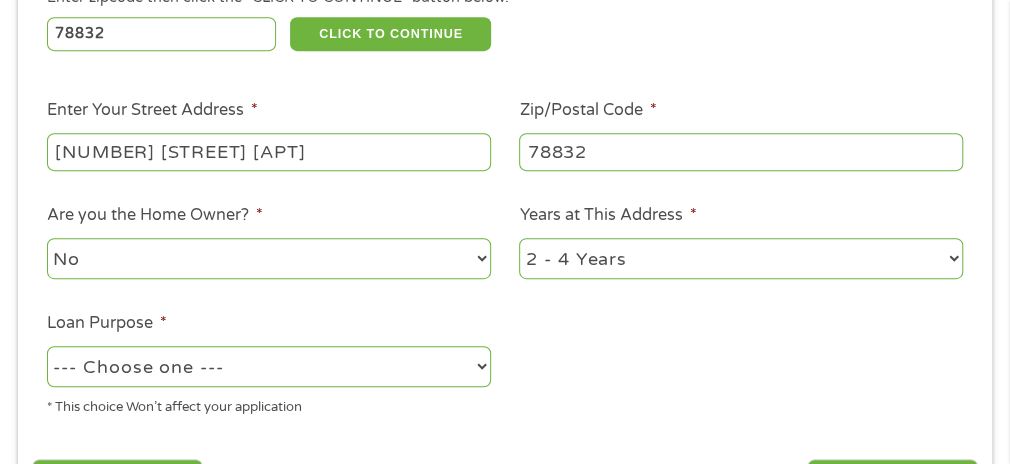 click on "No Yes" at bounding box center [269, 258] 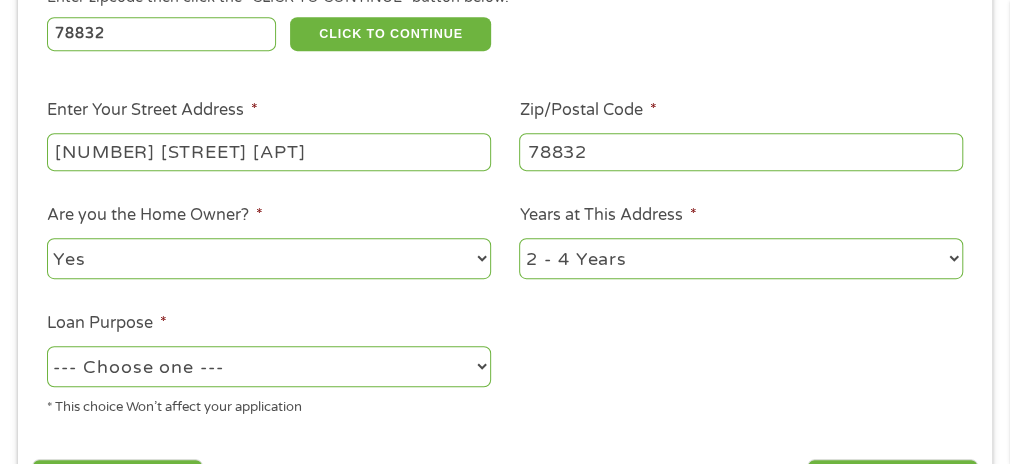 click on "No Yes" at bounding box center [269, 258] 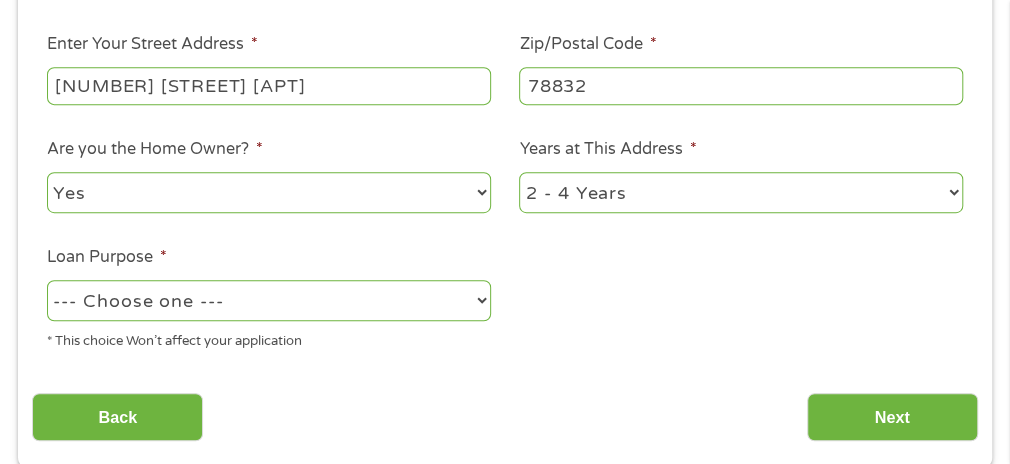 scroll, scrollTop: 509, scrollLeft: 0, axis: vertical 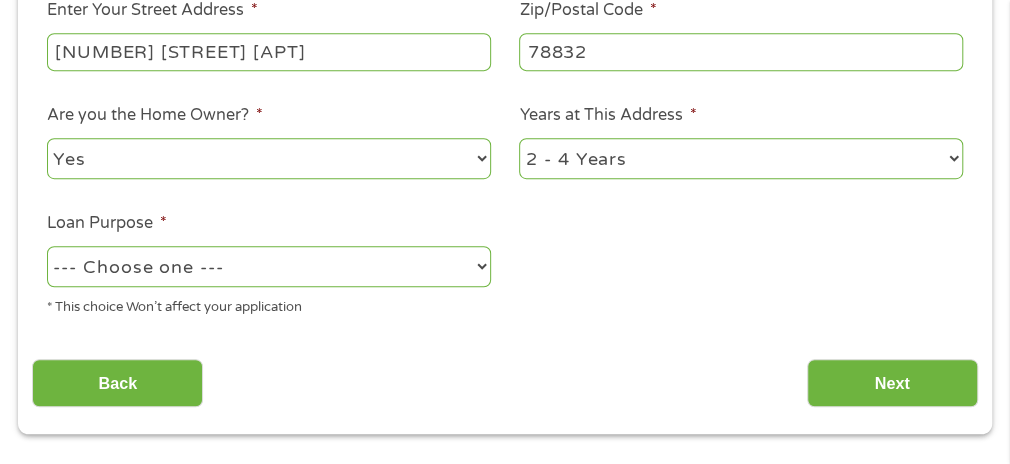 click on "--- Choose one --- Pay Bills Debt Consolidation Home Improvement Major Purchase Car Loan Short Term Cash Medical Expenses Other" at bounding box center [269, 266] 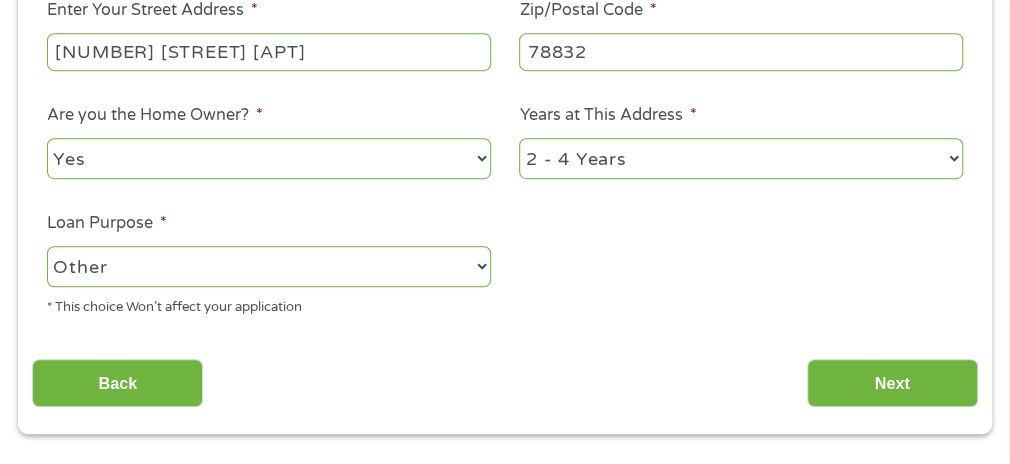 click on "--- Choose one --- Pay Bills Debt Consolidation Home Improvement Major Purchase Car Loan Short Term Cash Medical Expenses Other" at bounding box center [269, 266] 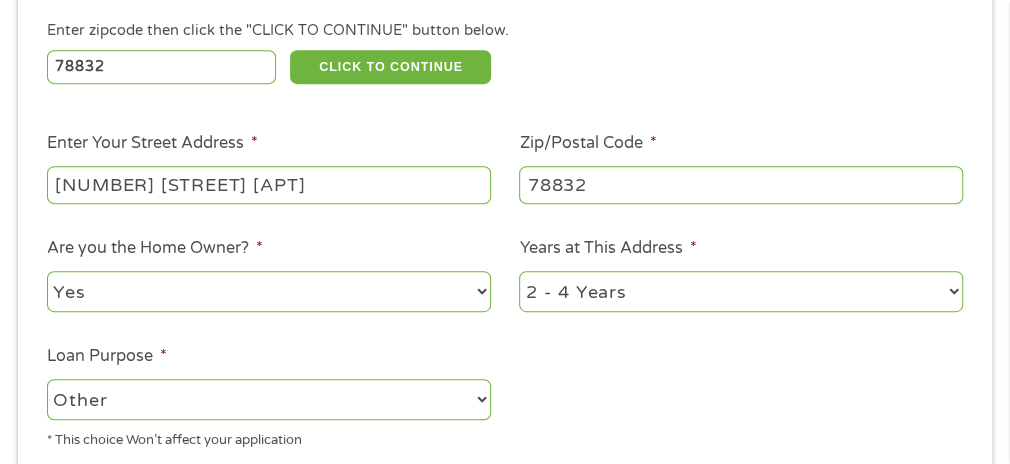 scroll, scrollTop: 409, scrollLeft: 0, axis: vertical 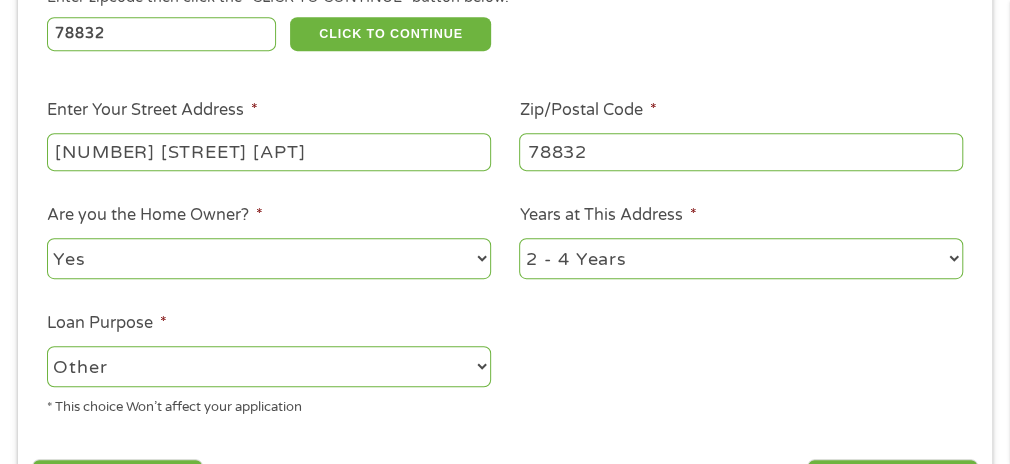 click on "1 Year or less 1 - 2 Years 2 - 4 Years Over 4 Years" at bounding box center [741, 258] 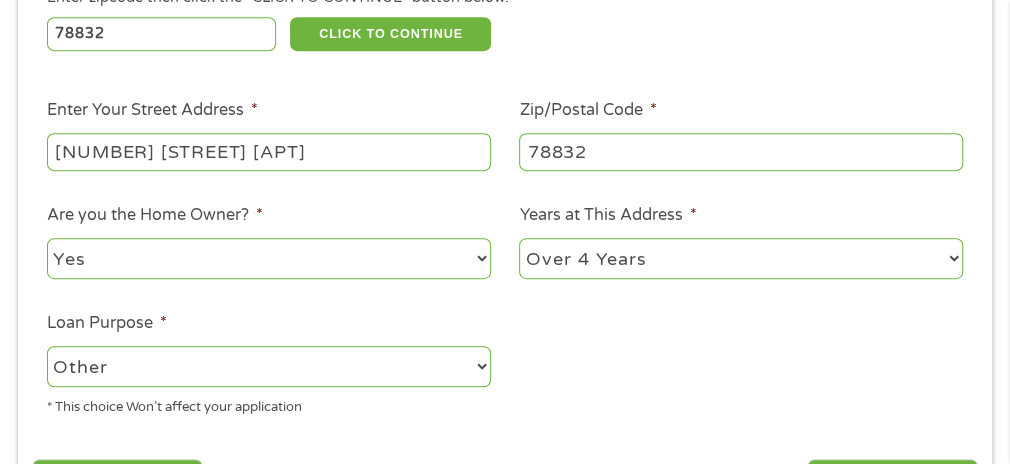 click on "1 Year or less 1 - 2 Years 2 - 4 Years Over 4 Years" at bounding box center (741, 258) 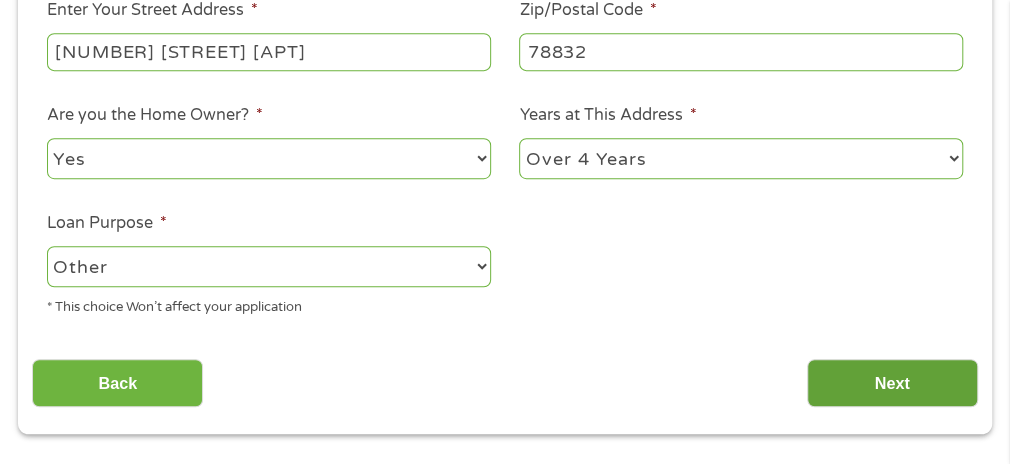click on "Next" at bounding box center [892, 383] 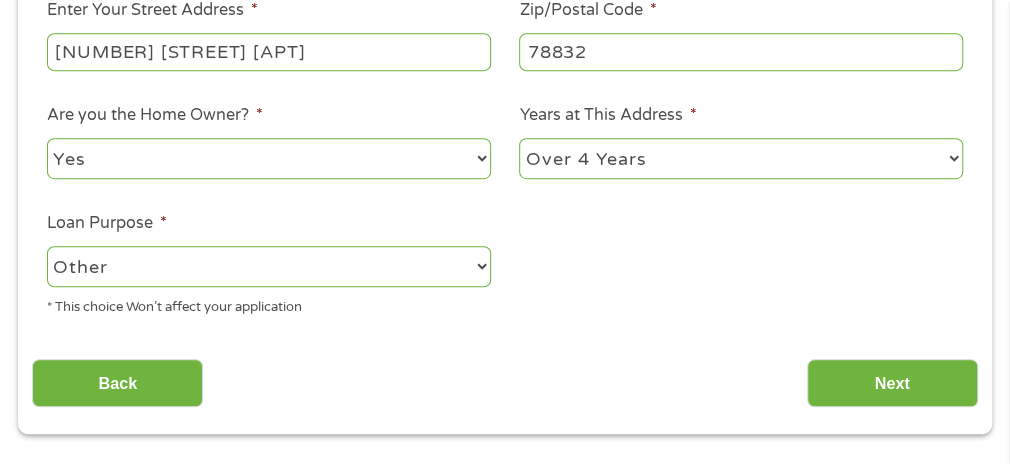 scroll, scrollTop: 8, scrollLeft: 8, axis: both 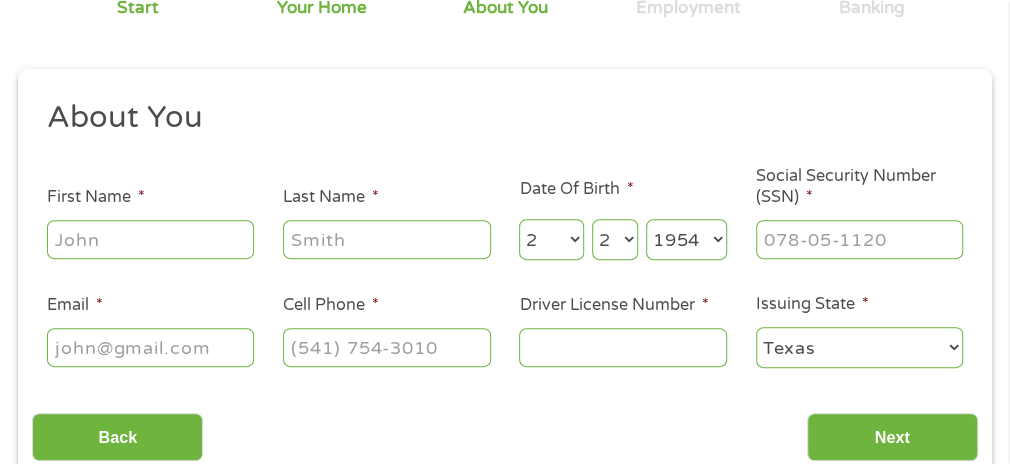 click on "First Name *" at bounding box center [151, 239] 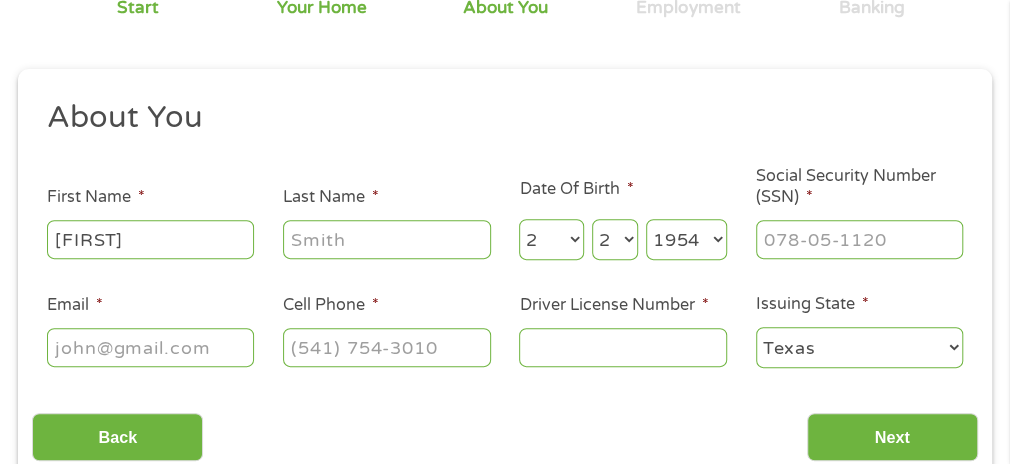 type on "[LAST]" 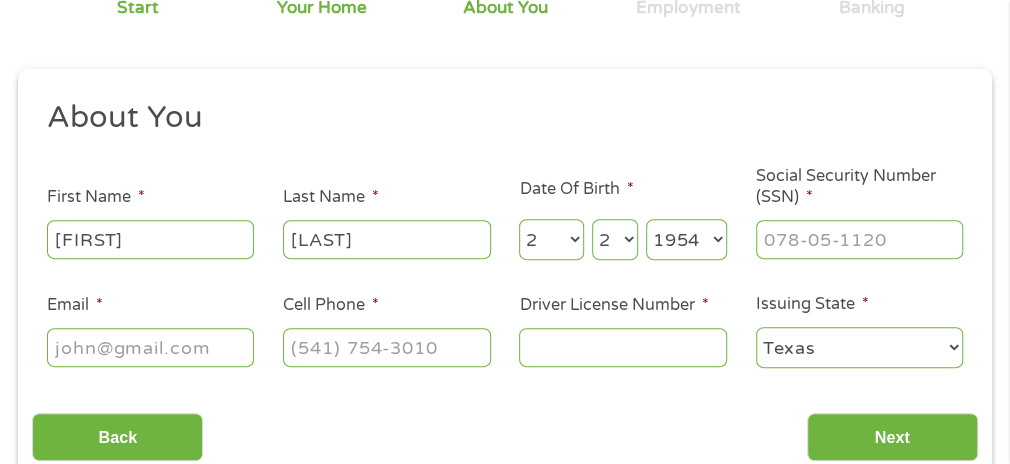 type on "[FIRST]@[DOMAIN]" 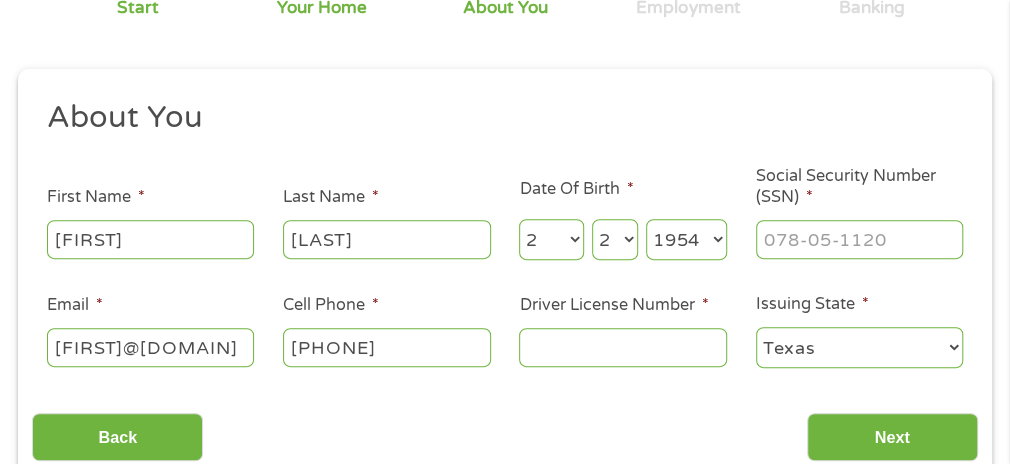 type on "[PHONE]" 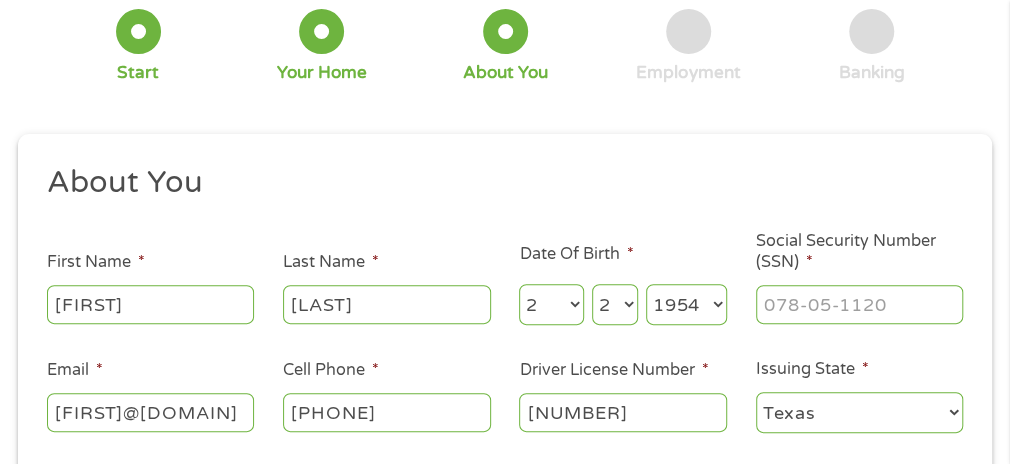 scroll, scrollTop: 109, scrollLeft: 0, axis: vertical 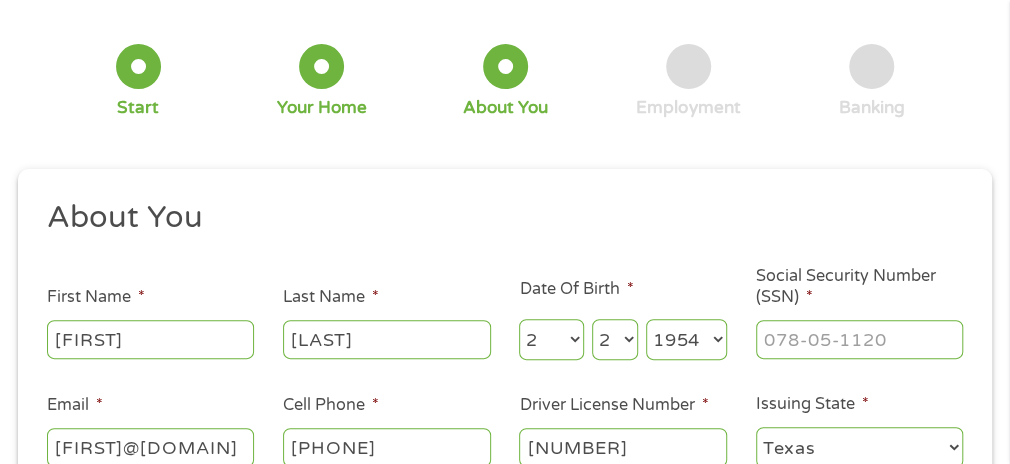 type on "[NUMBER]" 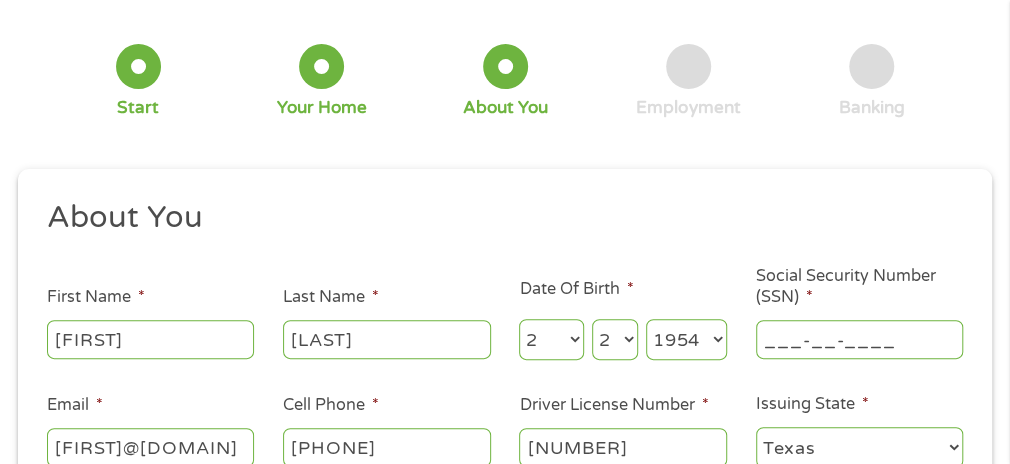 click on "___-__-____" at bounding box center (860, 339) 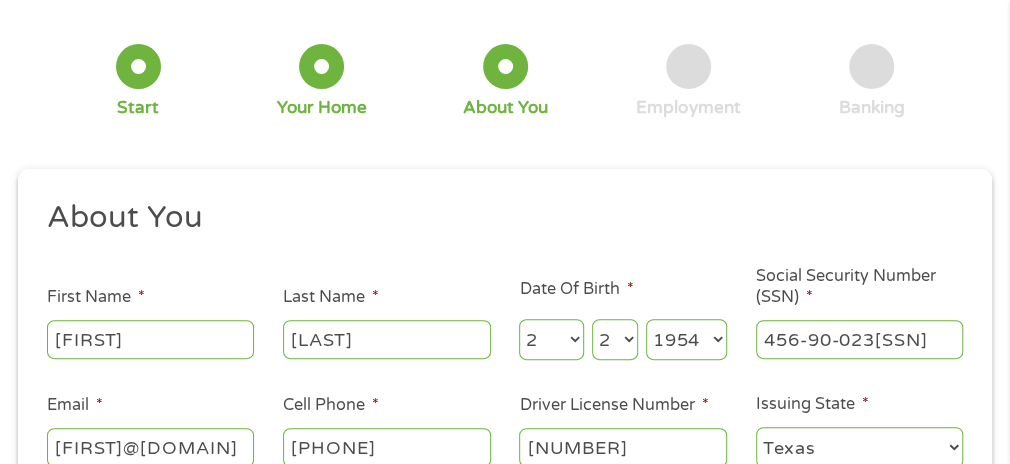 type on "456-90-0238" 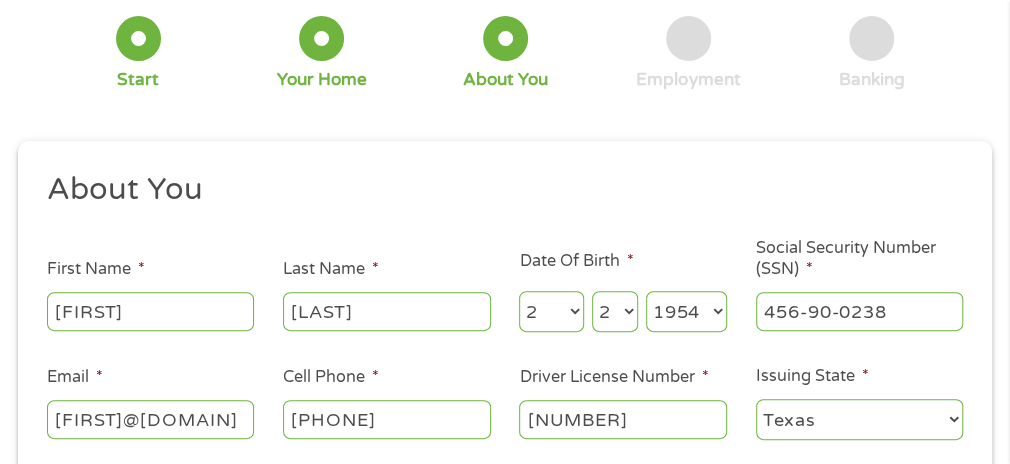 scroll, scrollTop: 409, scrollLeft: 0, axis: vertical 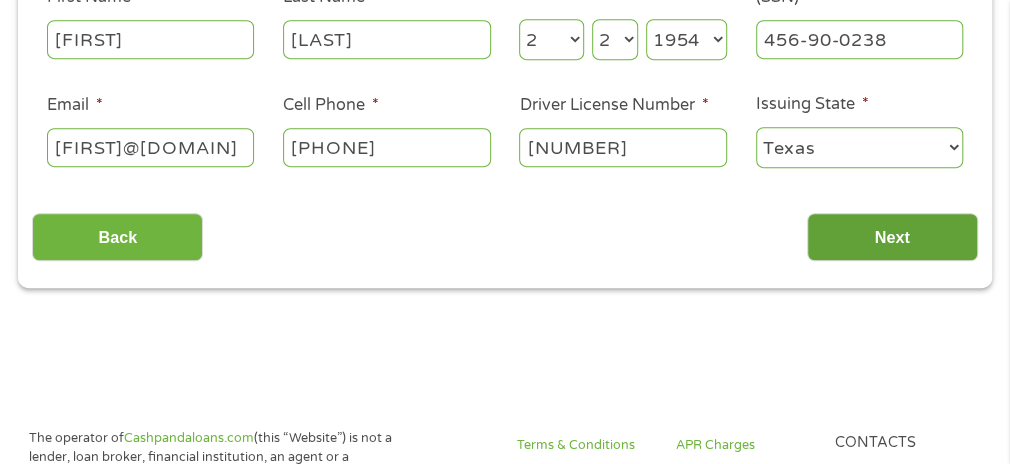 drag, startPoint x: 903, startPoint y: 245, endPoint x: 910, endPoint y: 257, distance: 13.892444 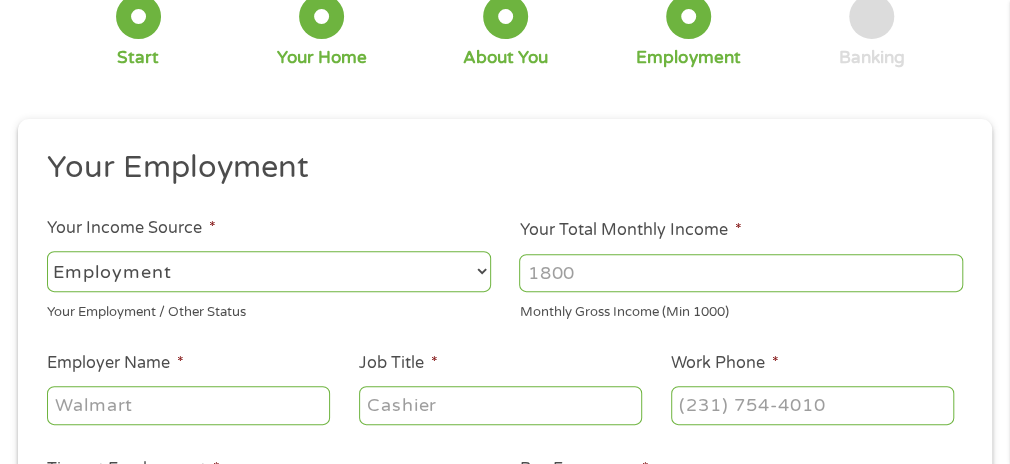 scroll, scrollTop: 209, scrollLeft: 0, axis: vertical 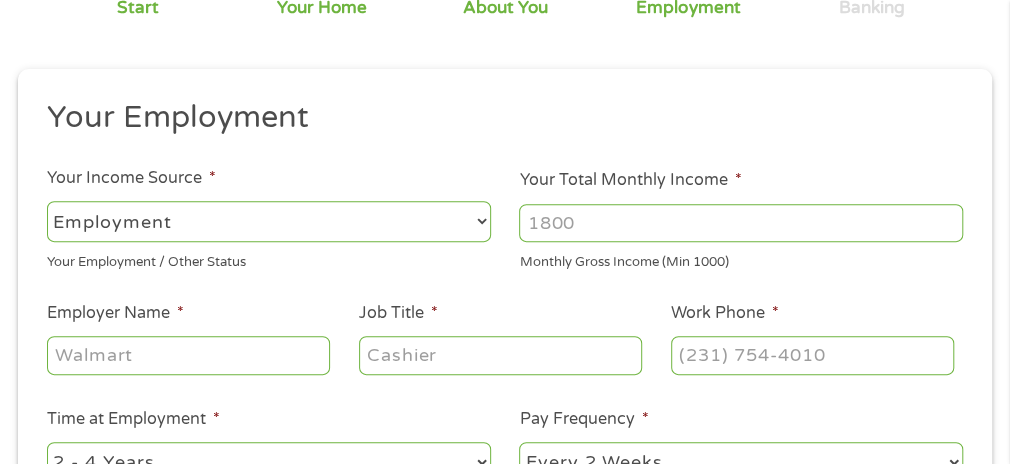 click on "--- Choose one --- Employment Self Employed Benefits" at bounding box center (269, 221) 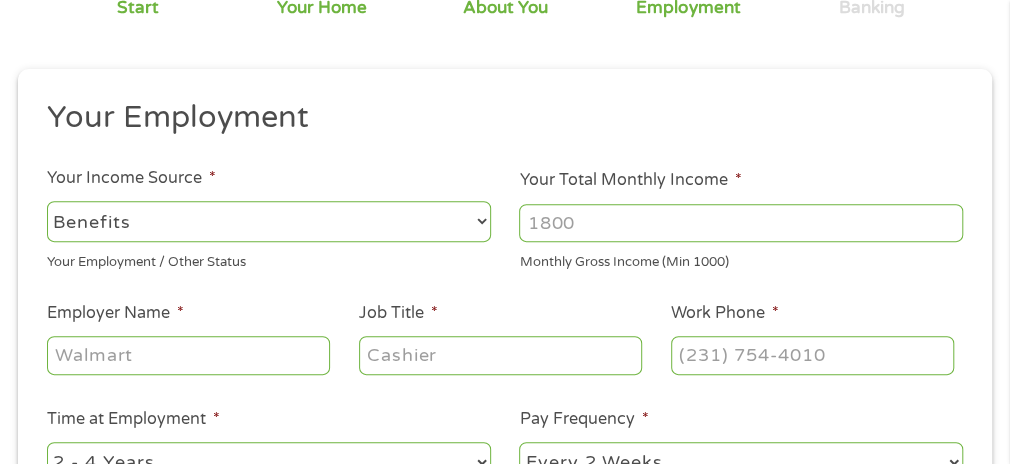 click on "--- Choose one --- Employment Self Employed Benefits" at bounding box center (269, 221) 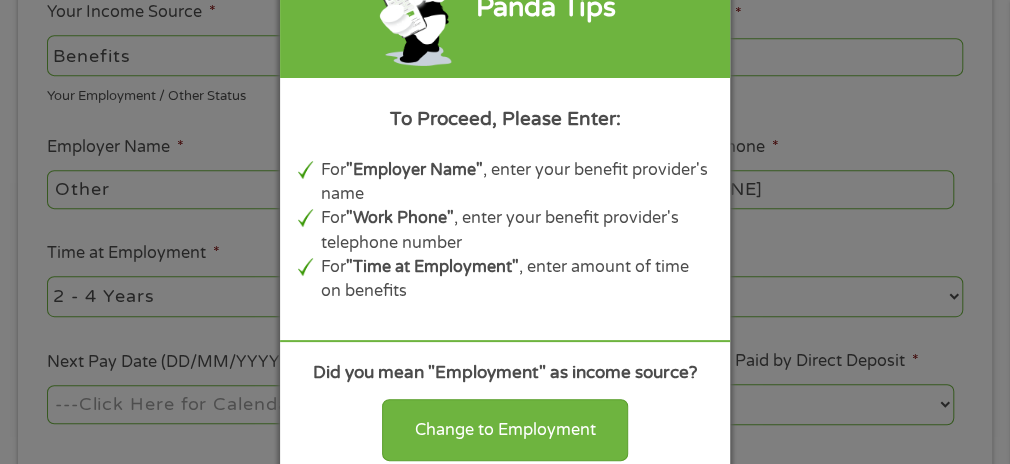scroll, scrollTop: 409, scrollLeft: 0, axis: vertical 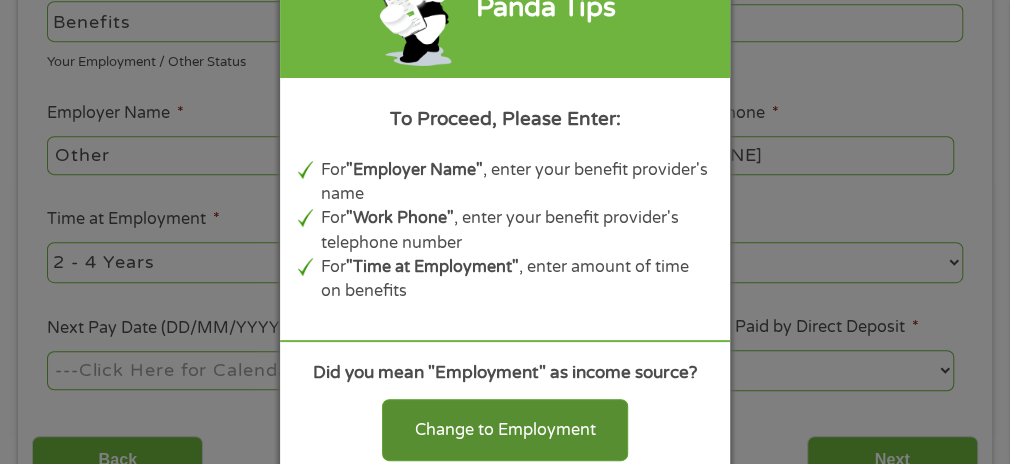 click on "Change to Employment" at bounding box center (505, 430) 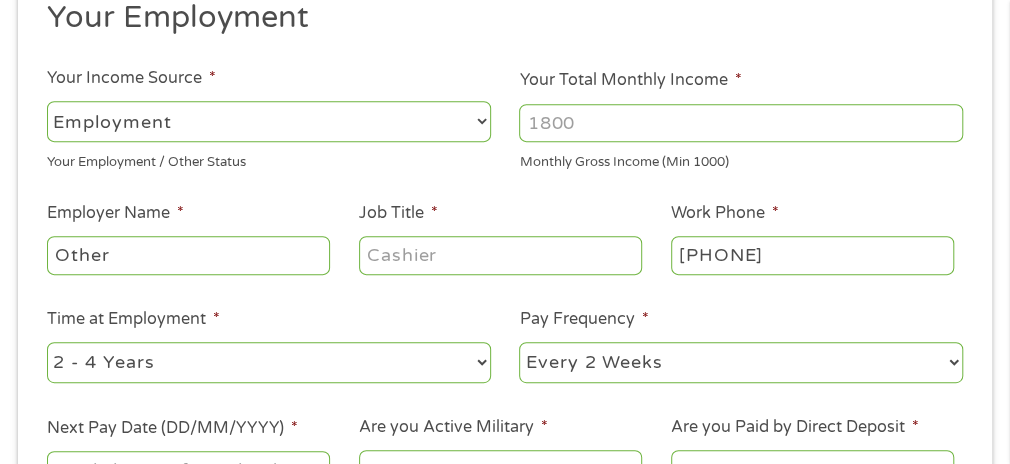 scroll, scrollTop: 209, scrollLeft: 0, axis: vertical 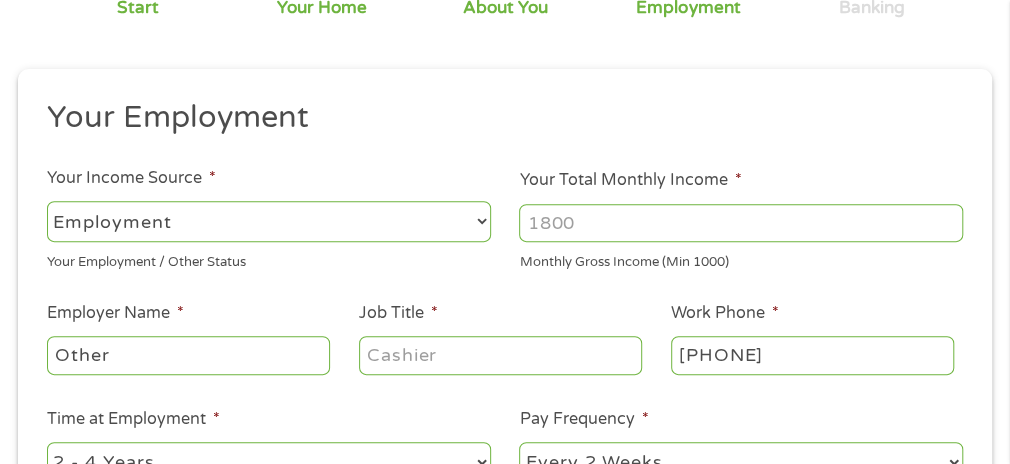 click on "--- Choose one --- Employment Self Employed Benefits" at bounding box center [269, 221] 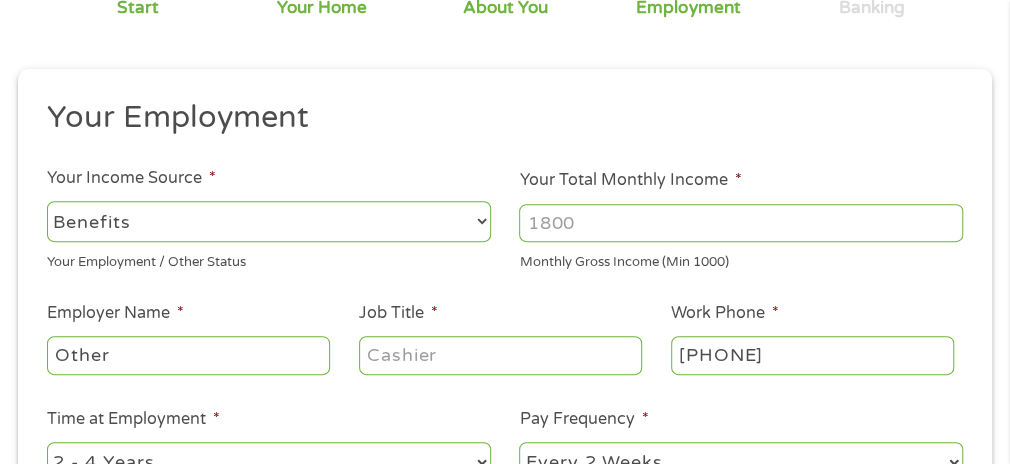 click on "--- Choose one --- Employment Self Employed Benefits" at bounding box center [269, 221] 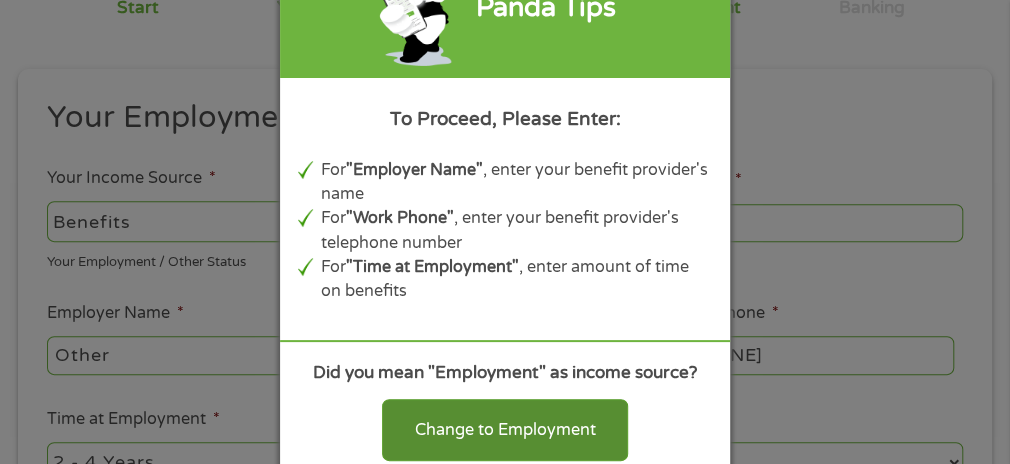 drag, startPoint x: 462, startPoint y: 421, endPoint x: 466, endPoint y: 434, distance: 13.601471 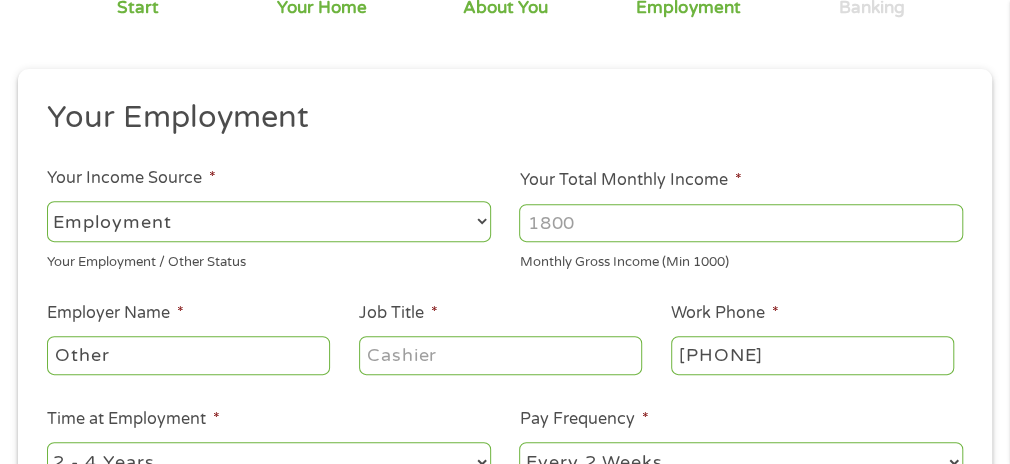 click on "Your Total Monthly Income *" at bounding box center (741, 223) 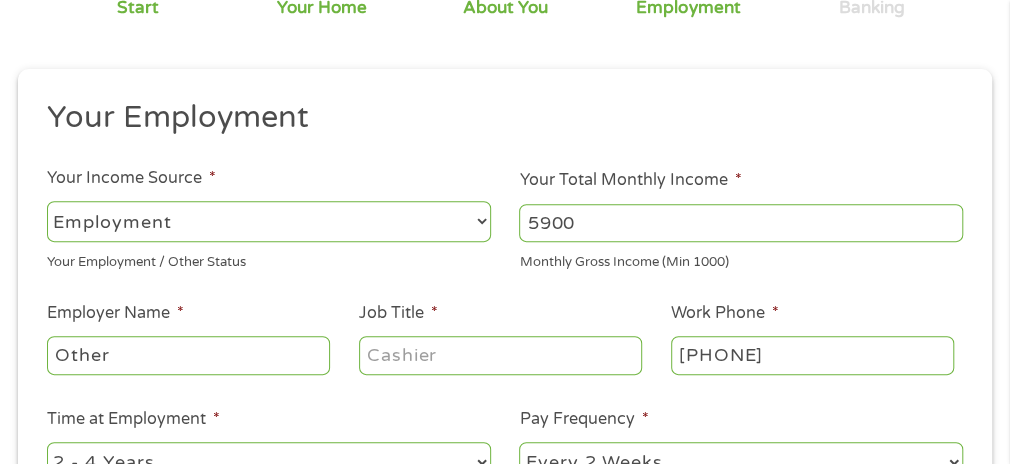 type on "5900" 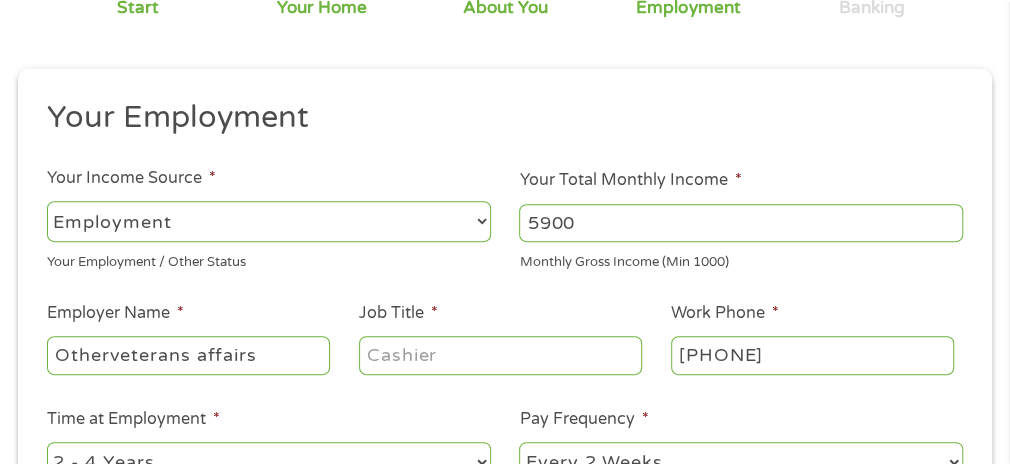 type on "Otherveterans affairs" 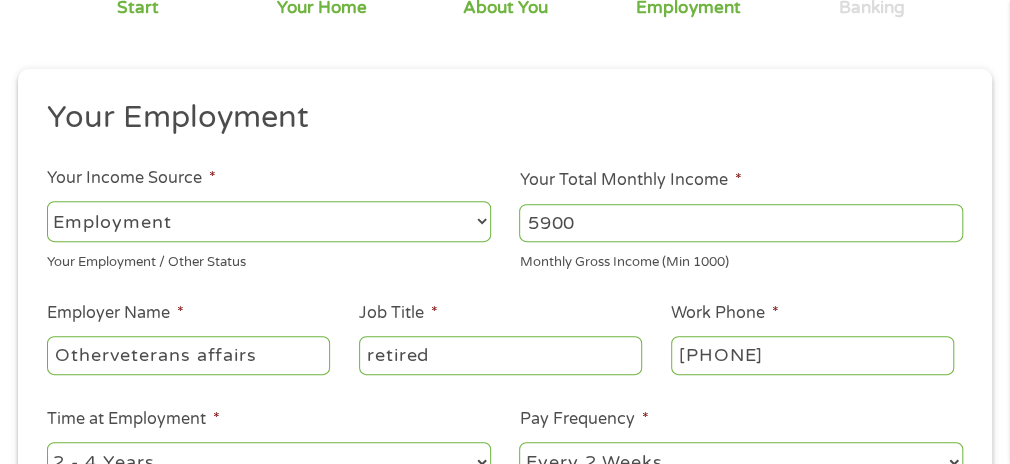 scroll, scrollTop: 309, scrollLeft: 0, axis: vertical 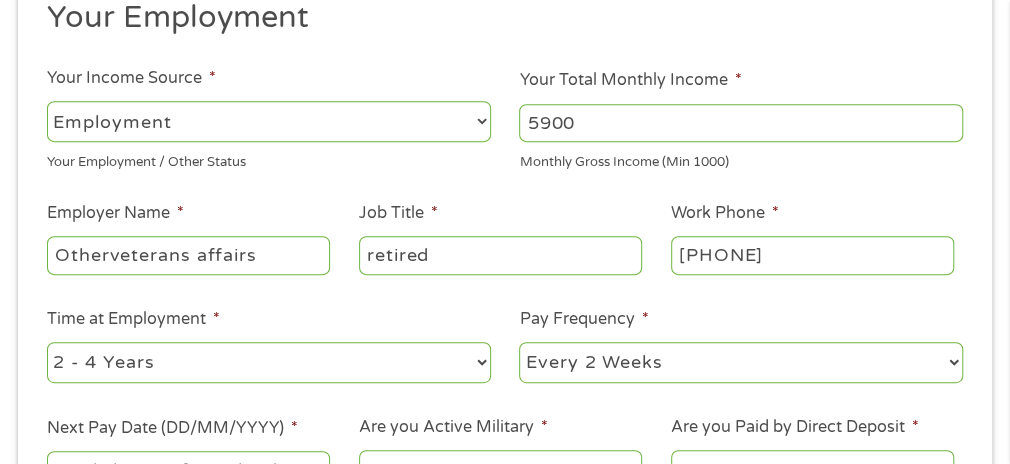 type on "retired" 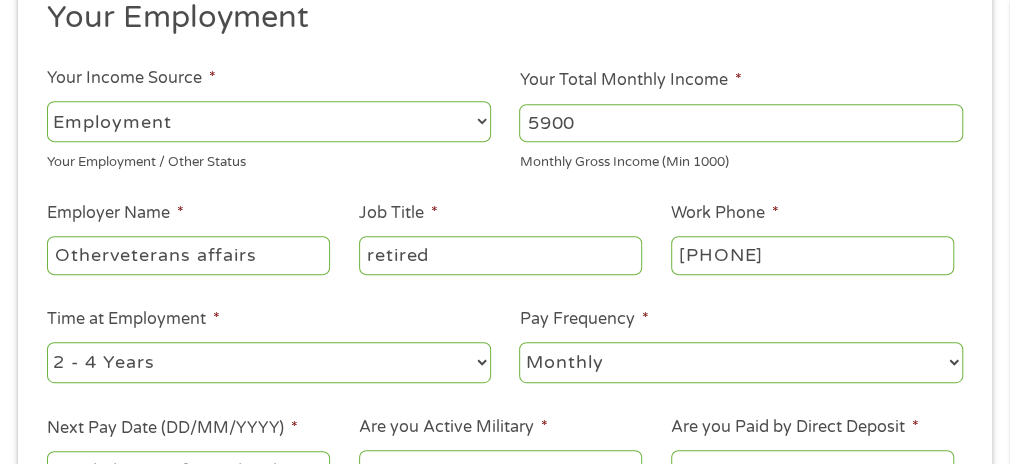 click on "--- Choose one --- Every 2 Weeks Every Week Monthly Semi-Monthly" at bounding box center (741, 362) 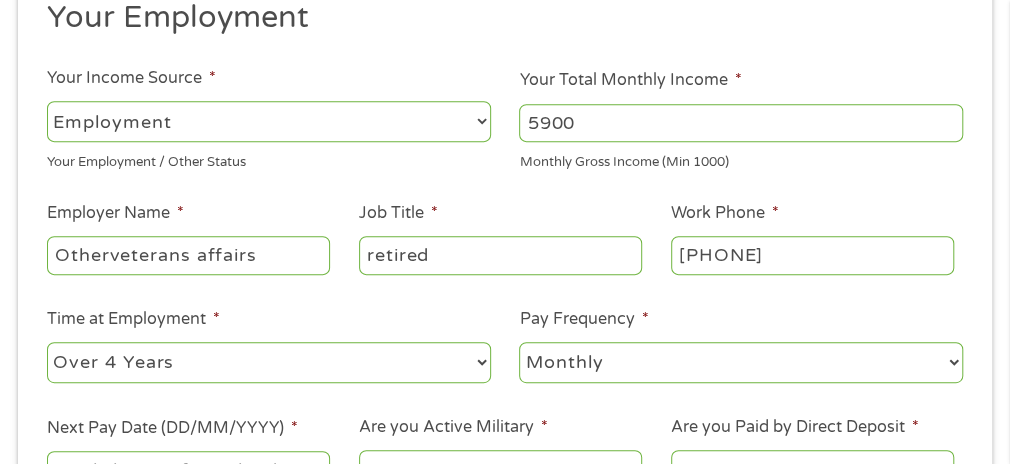 click on "--- Choose one --- 1 Year or less 1 - 2 Years 2 - 4 Years Over 4 Years" at bounding box center (269, 362) 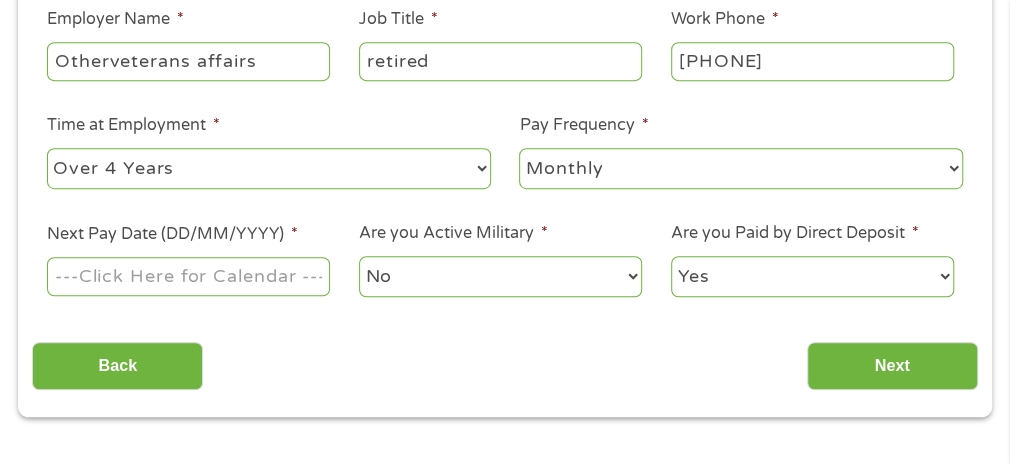 scroll, scrollTop: 609, scrollLeft: 0, axis: vertical 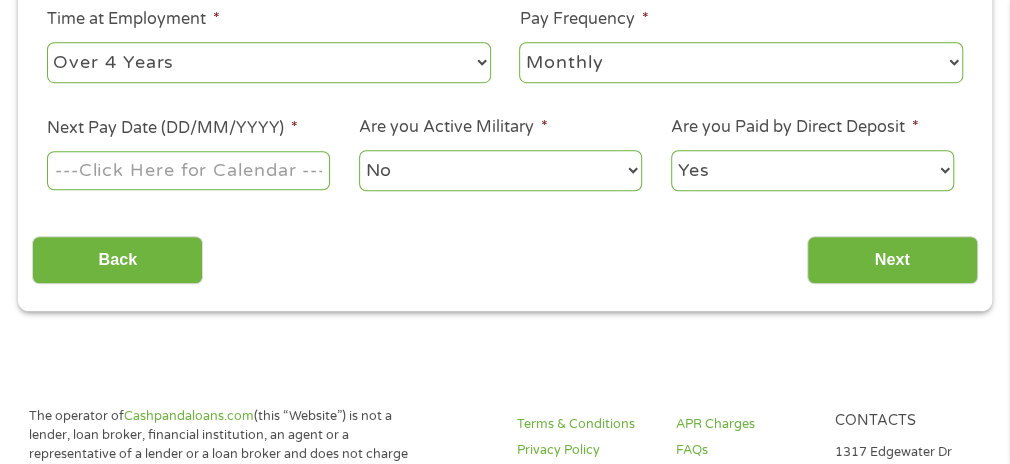 click on "Next Pay Date (DD/MM/YYYY) *" at bounding box center [188, 170] 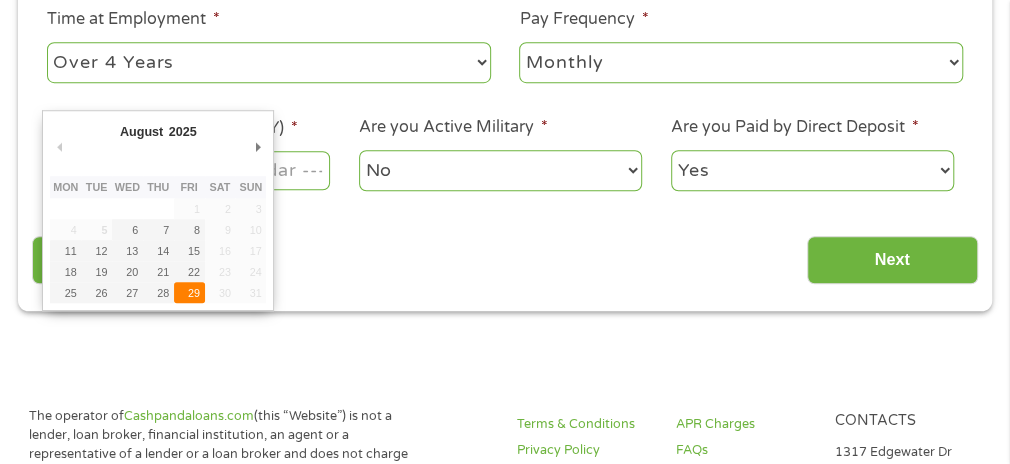 type on "29/08/2025" 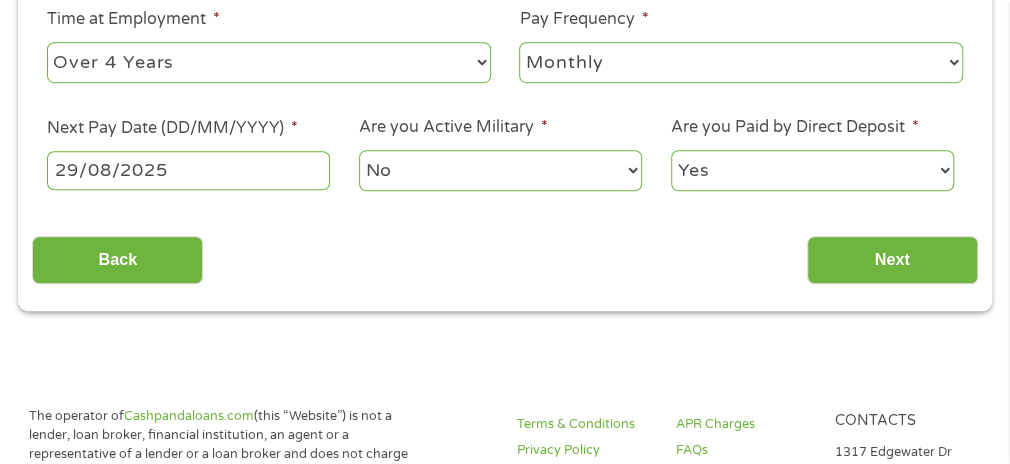 click on "No Yes" at bounding box center (500, 170) 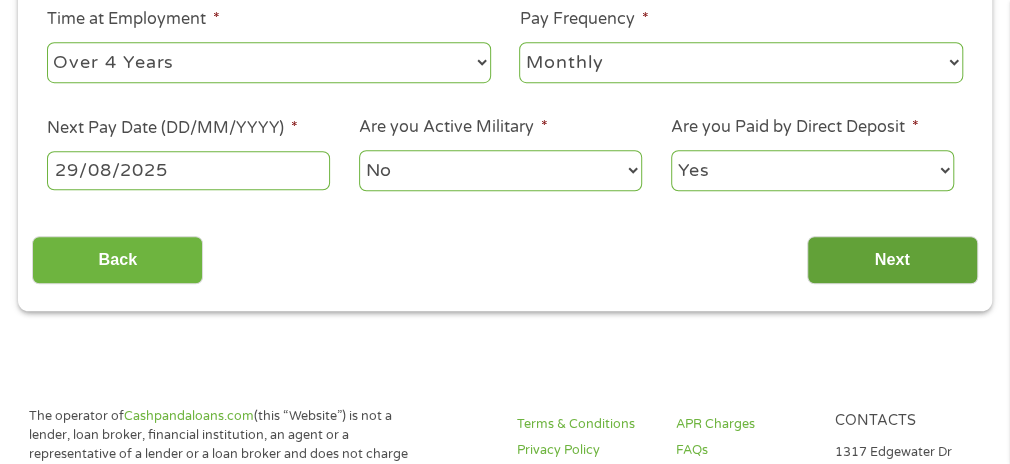drag, startPoint x: 910, startPoint y: 248, endPoint x: 916, endPoint y: 257, distance: 10.816654 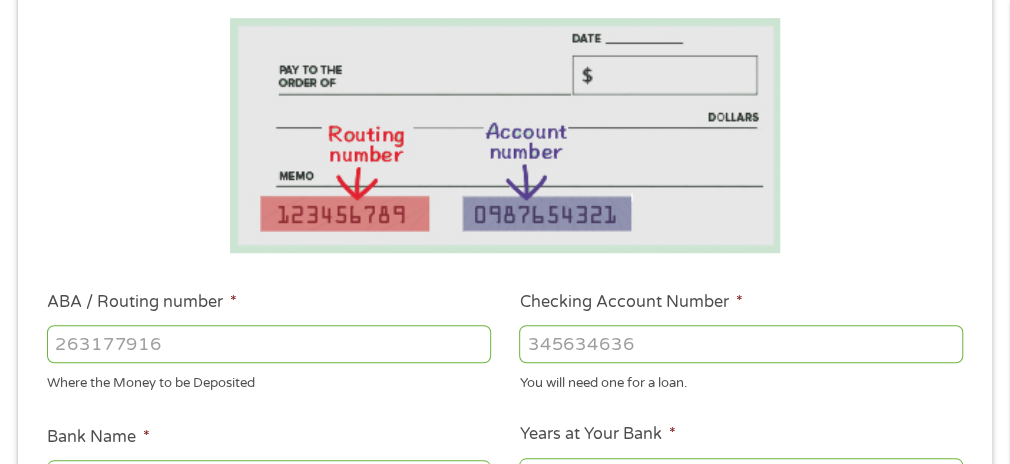 scroll, scrollTop: 409, scrollLeft: 0, axis: vertical 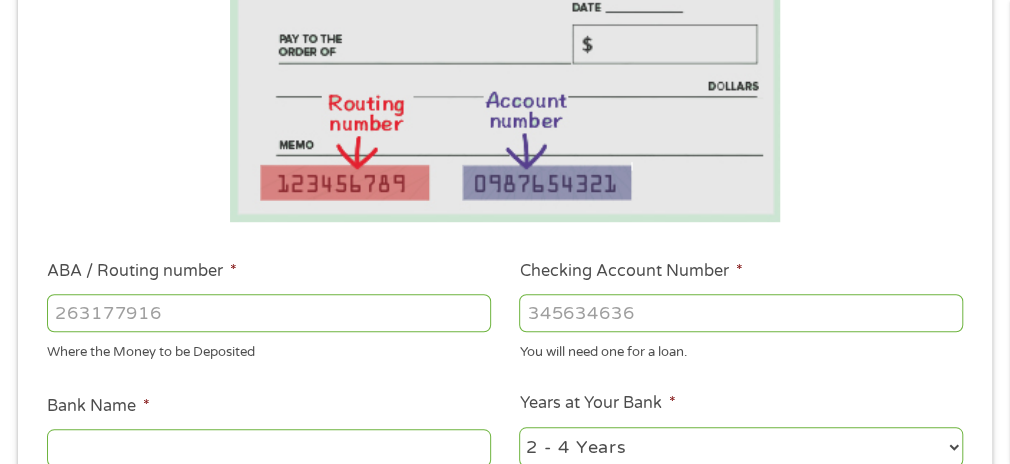 click on "ABA / Routing number *" at bounding box center [269, 313] 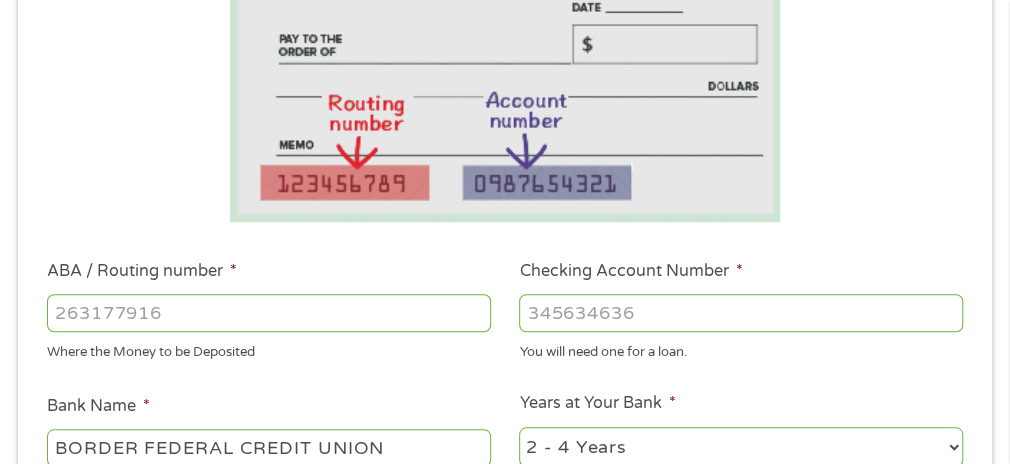 type on "[NUMBER]" 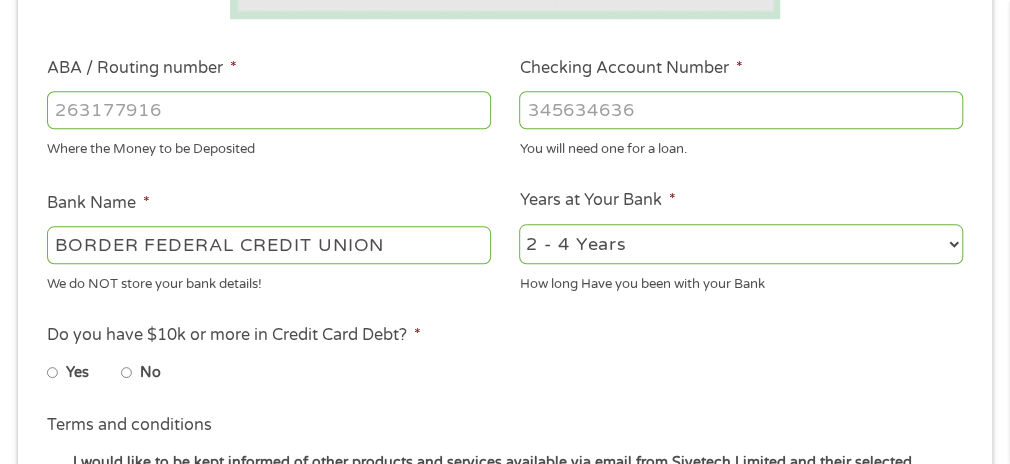 scroll, scrollTop: 709, scrollLeft: 0, axis: vertical 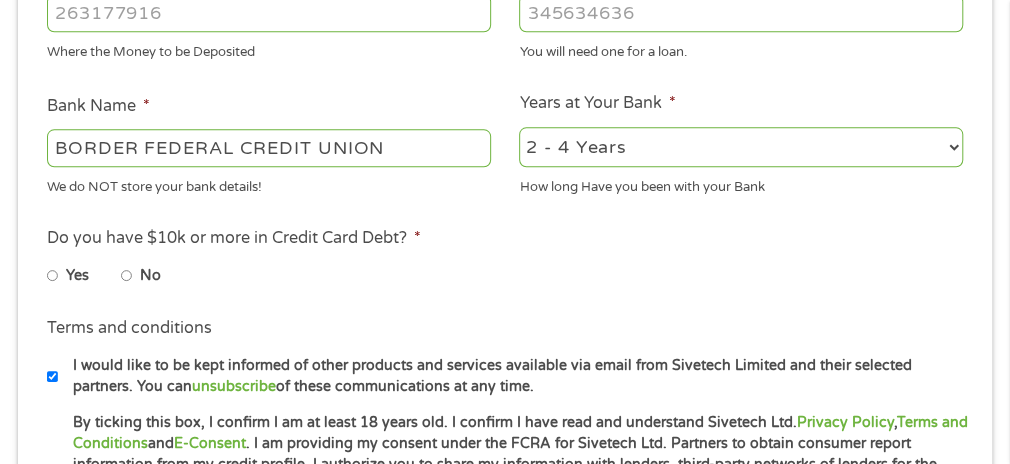 type on "[NUMBER]" 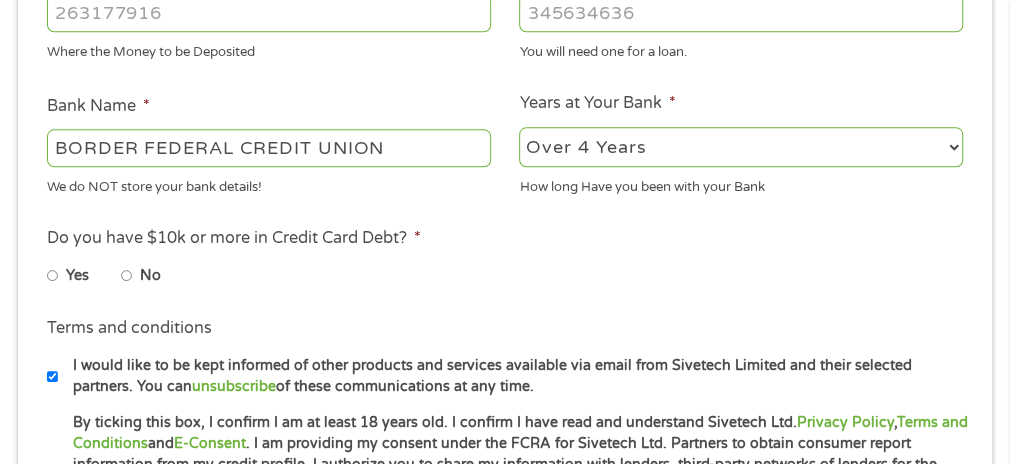 click on "2 - 4 Years 6 - 12 Months 1 - 2 Years Over 4 Years" at bounding box center [741, 147] 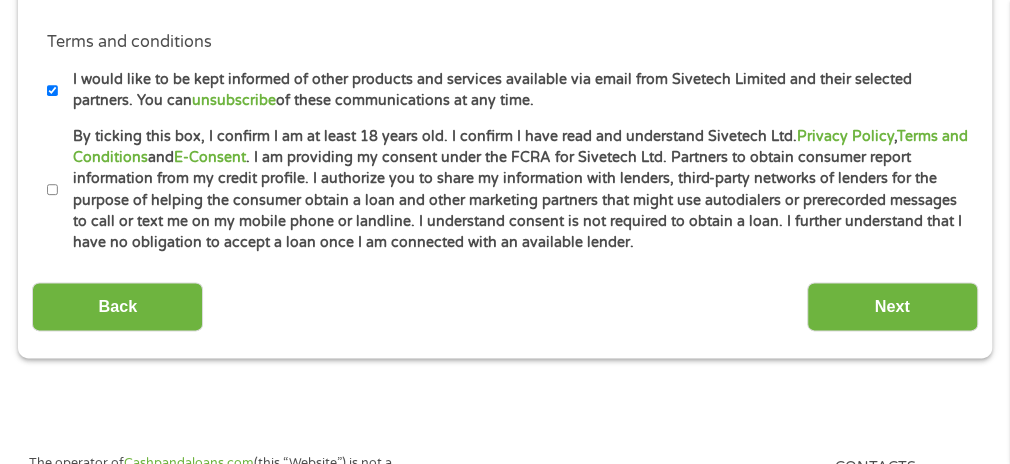scroll, scrollTop: 1009, scrollLeft: 0, axis: vertical 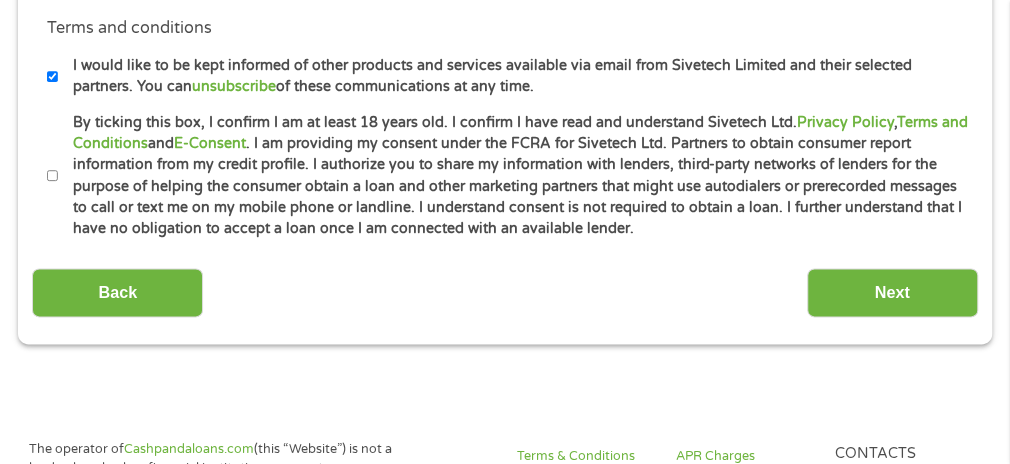 click on "By ticking this box, I confirm I am at least 18 years old. I confirm I have read and understand Sivetech Ltd.  Privacy Policy ,  Terms and Conditions  and  E-Consent . I am providing my consent under the FCRA for Sivetech Ltd. Partners to obtain consumer report information from my credit profile. I authorize you to share my information with lenders, third-party networks of lenders for the purpose of helping the consumer obtain a loan and other marketing partners that might use autodialers or prerecorded messages to call or text me on my mobile phone or landline. I understand consent is not required to obtain a loan. I further understand that I have no obligation to accept a loan once I am connected with an available lender." at bounding box center (53, 176) 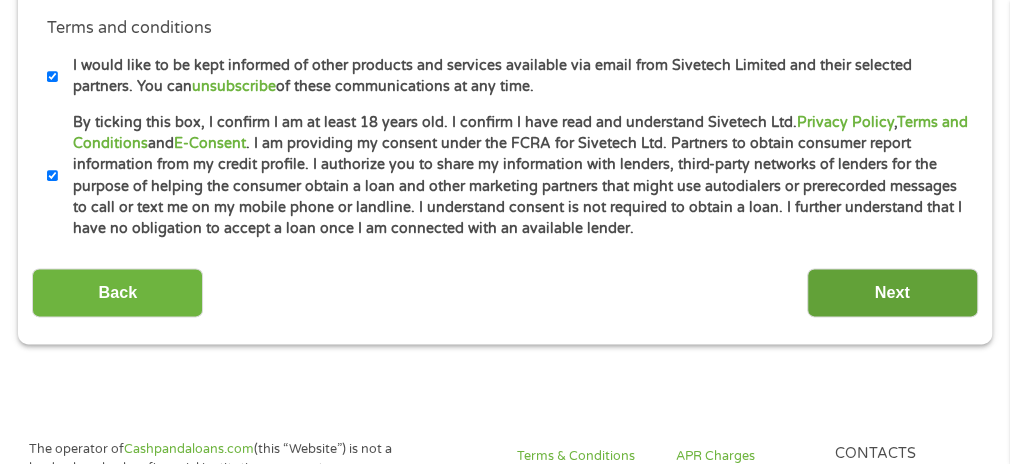 click on "Next" at bounding box center [892, 292] 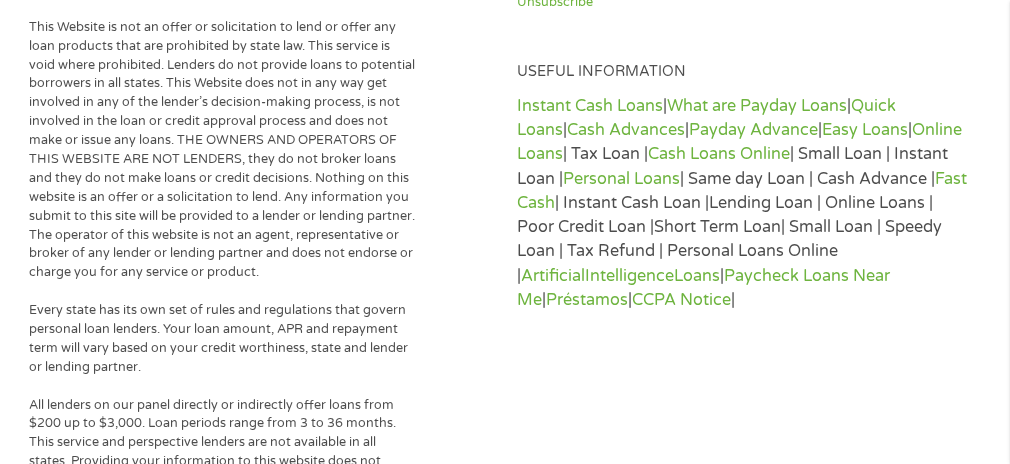 scroll, scrollTop: 8, scrollLeft: 8, axis: both 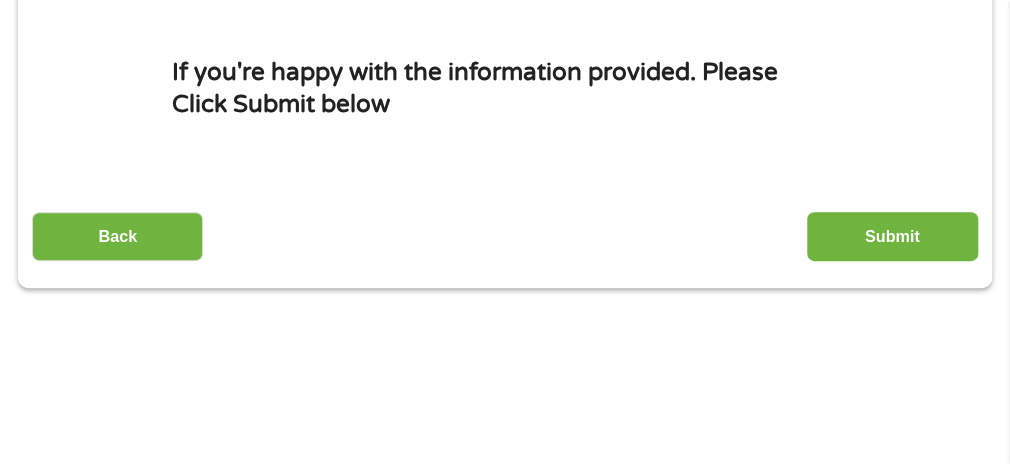 click on "Submit" at bounding box center [892, 236] 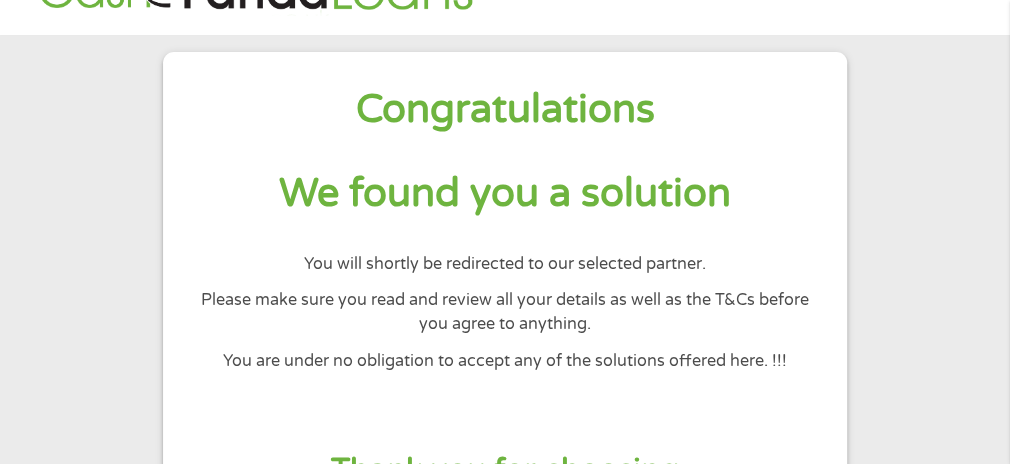 scroll, scrollTop: 100, scrollLeft: 0, axis: vertical 